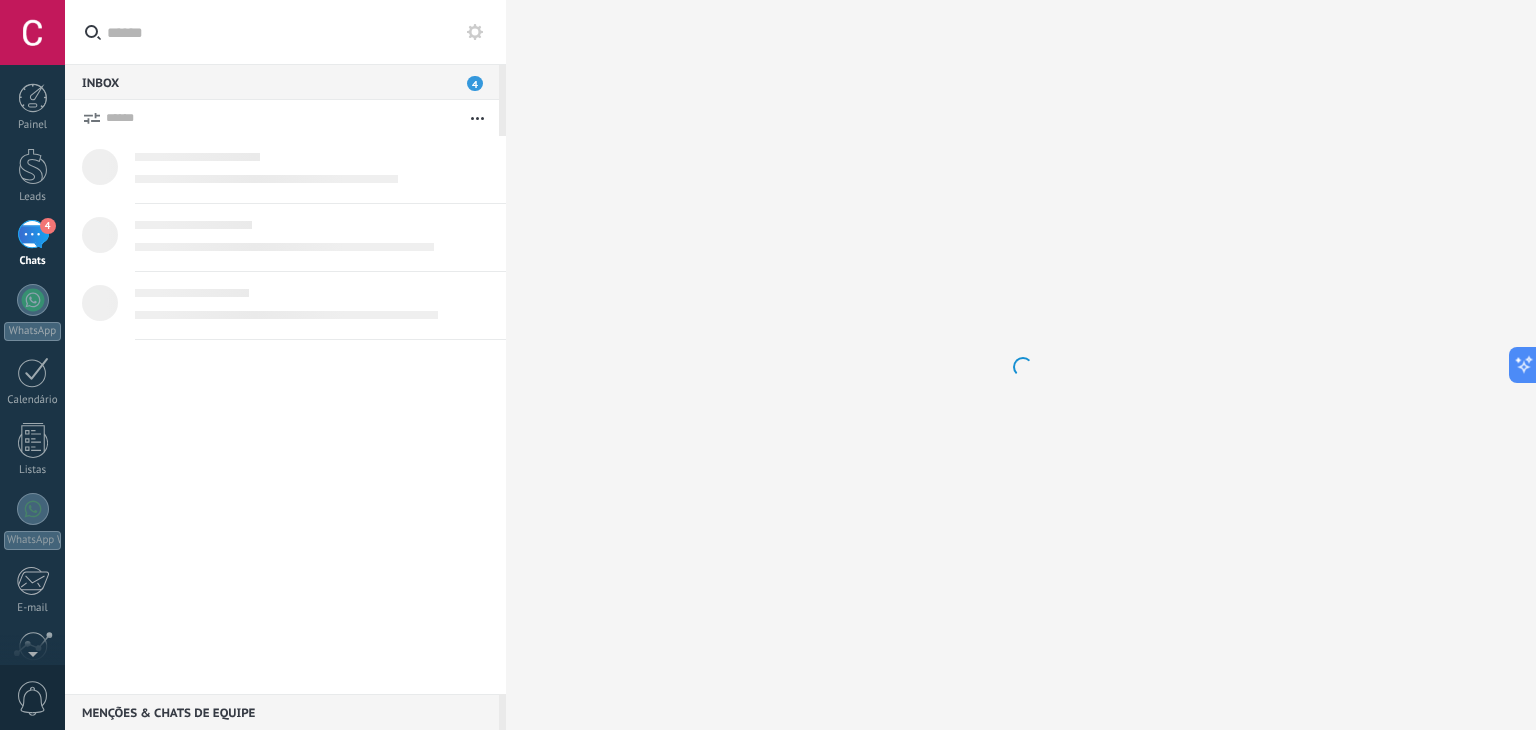 scroll, scrollTop: 0, scrollLeft: 0, axis: both 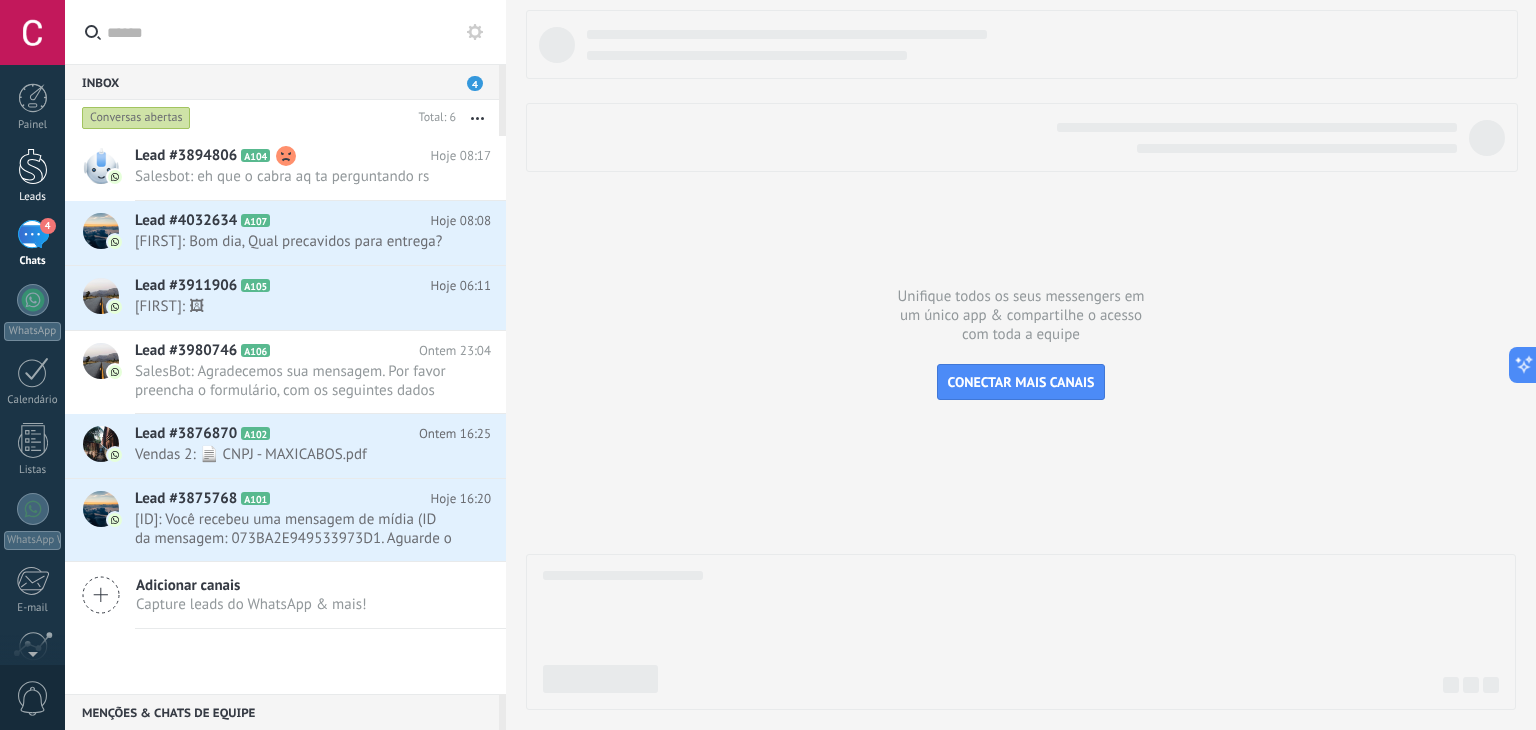 click at bounding box center (33, 166) 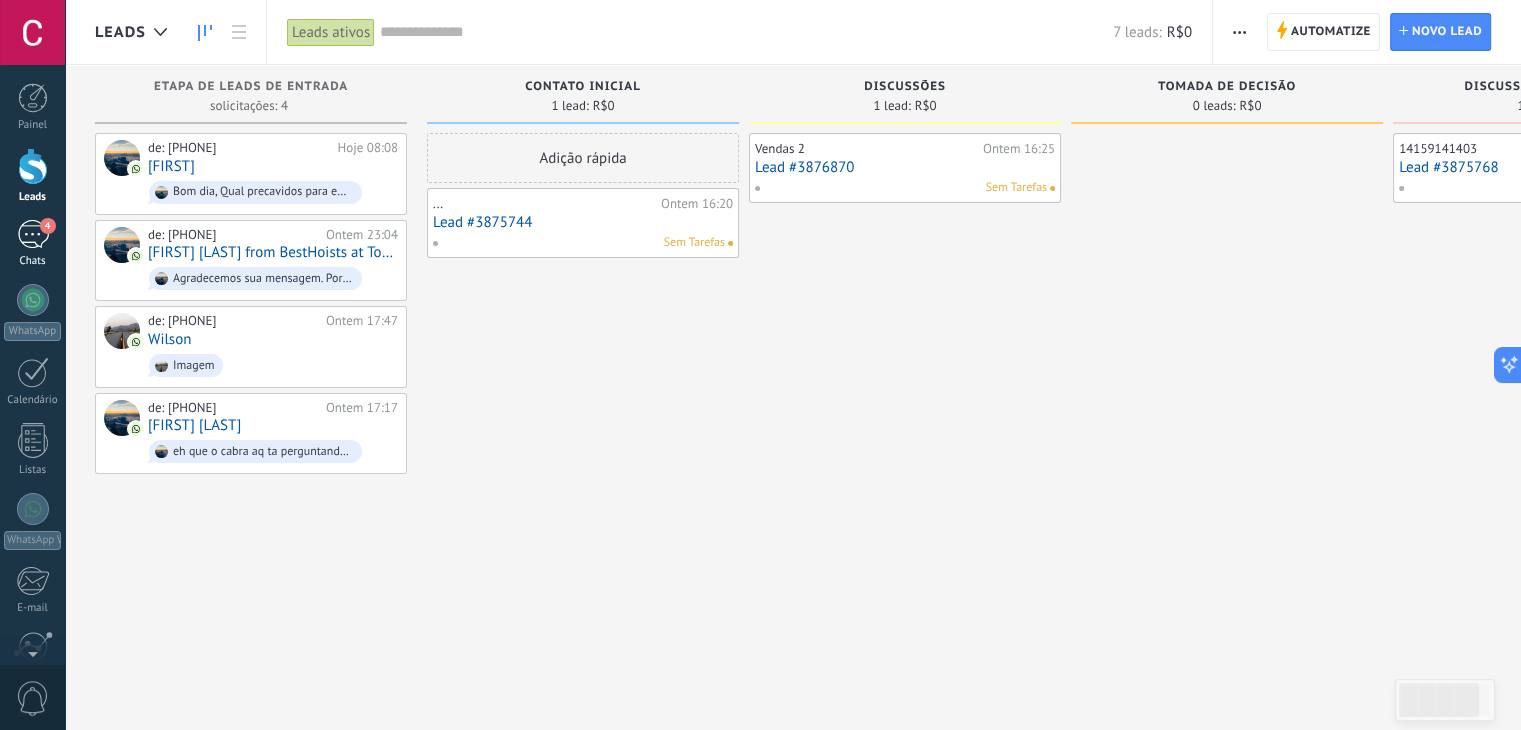 click on "4" at bounding box center [33, 234] 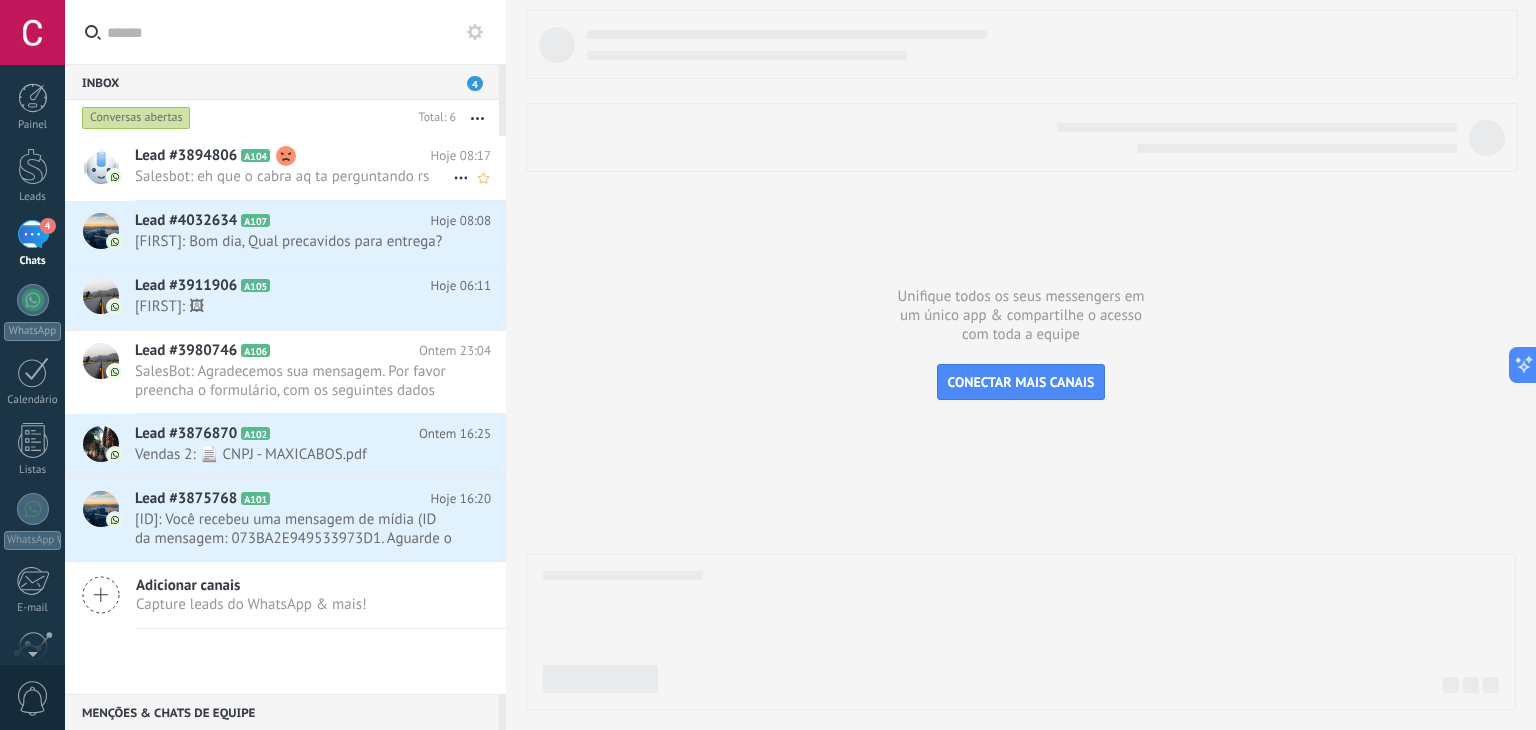click on "Salesbot: eh que o cabra aq ta perguntando rs" at bounding box center (294, 176) 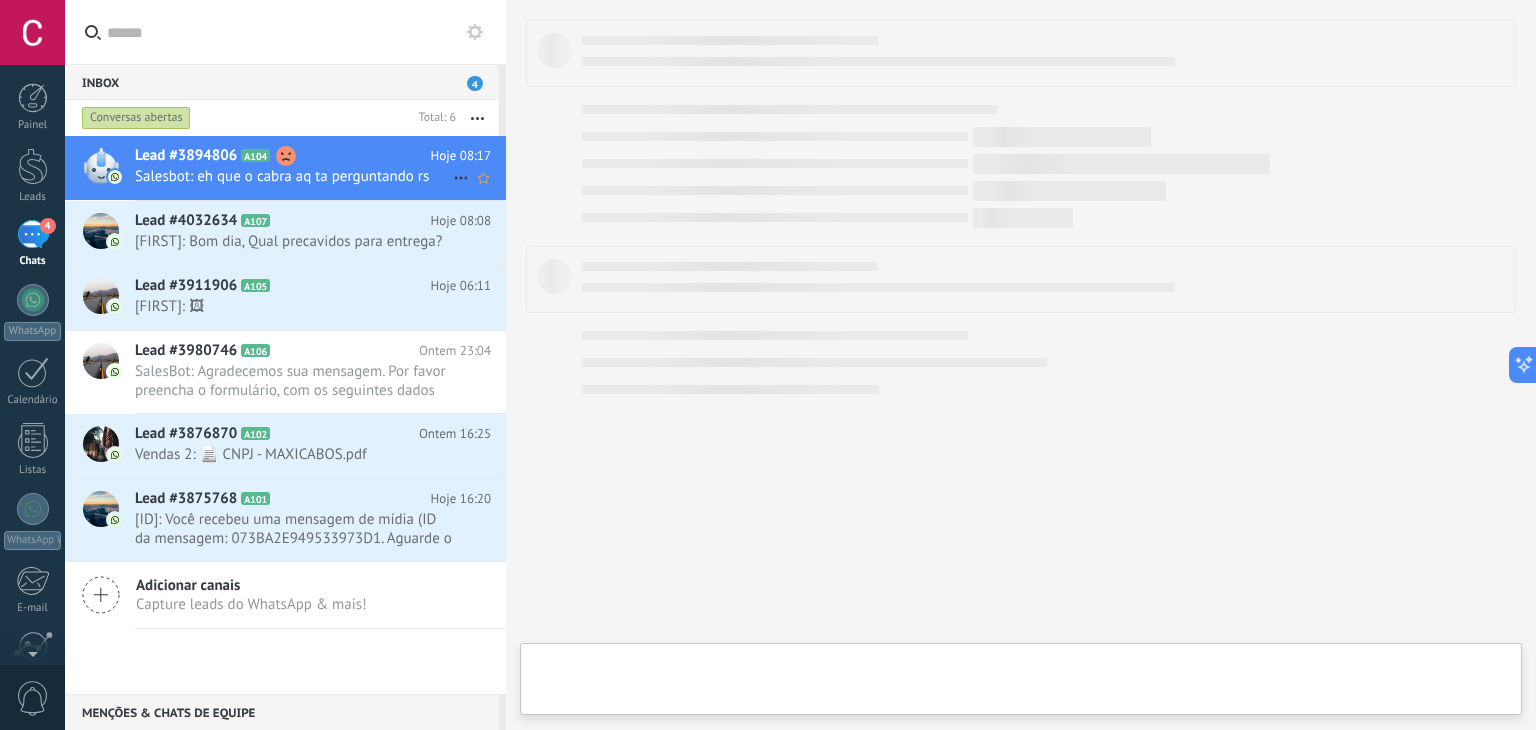 type on "**********" 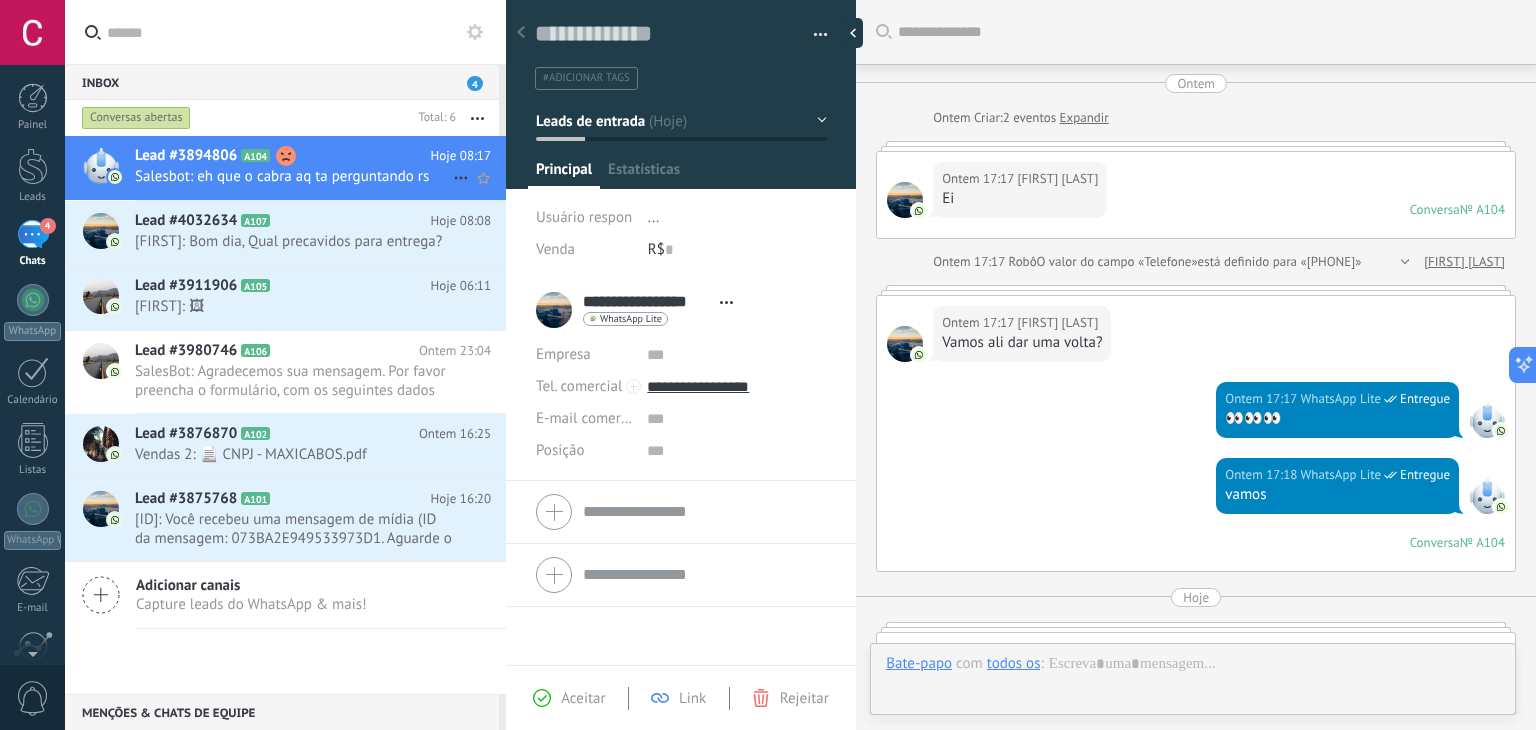 scroll, scrollTop: 29, scrollLeft: 0, axis: vertical 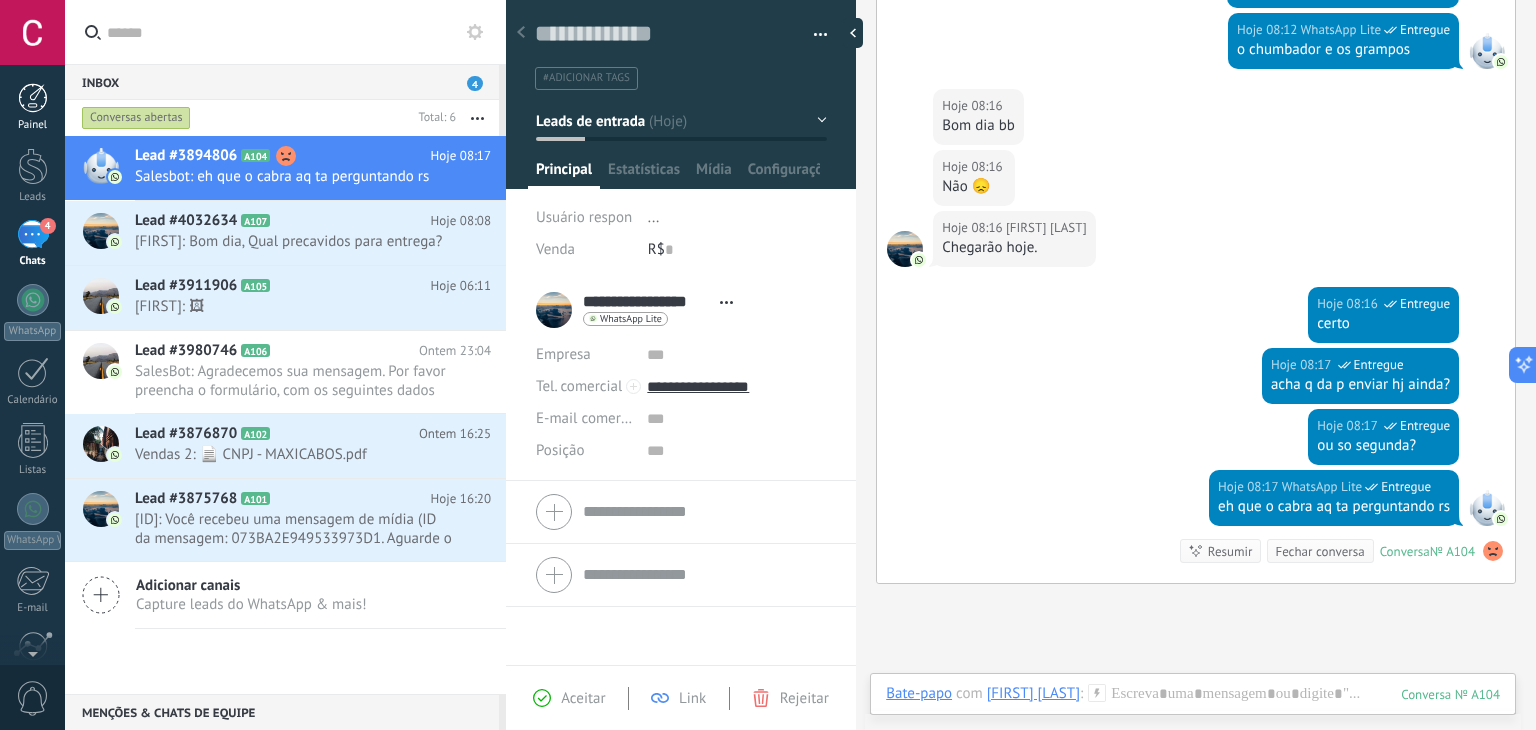 click at bounding box center (33, 98) 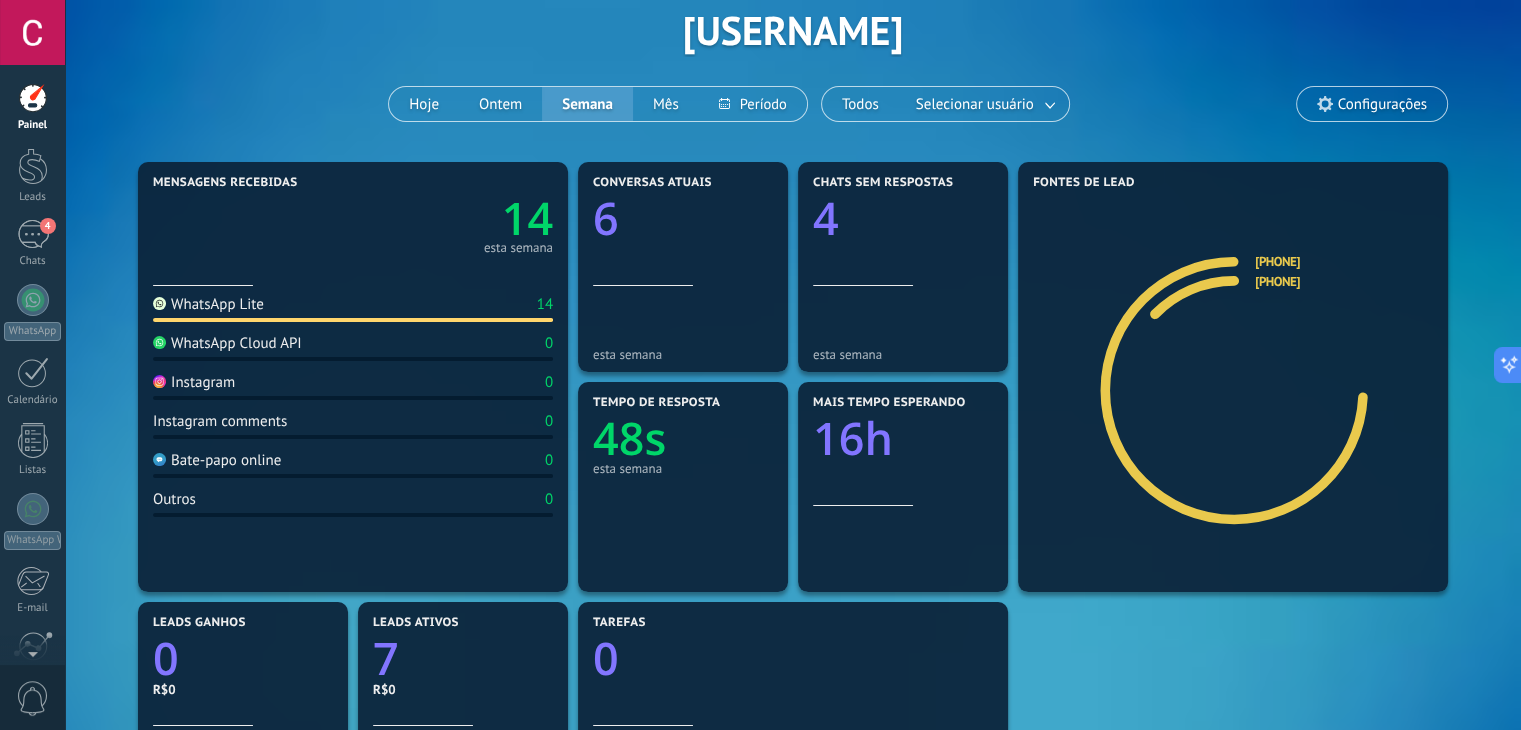 scroll, scrollTop: 200, scrollLeft: 0, axis: vertical 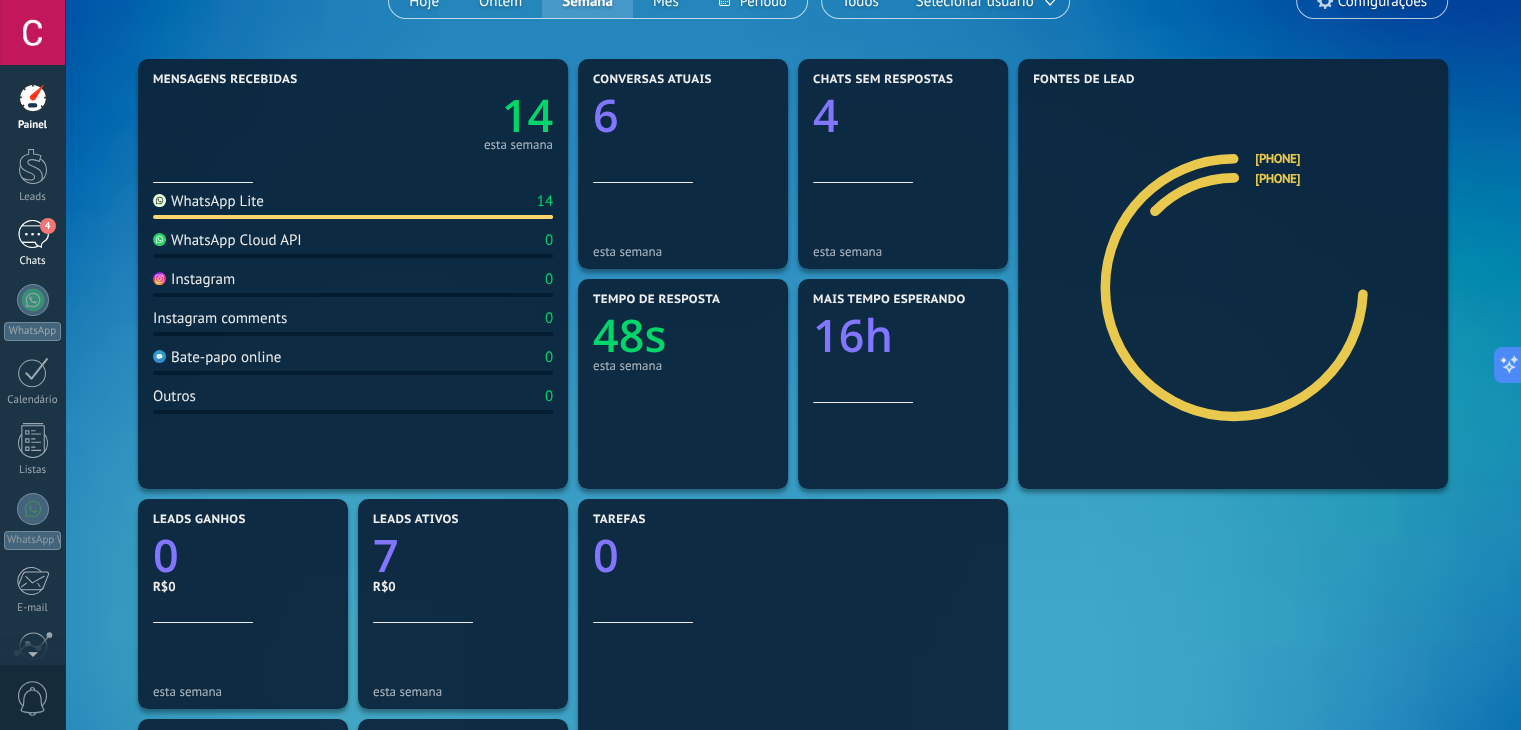 click on "4" at bounding box center (33, 234) 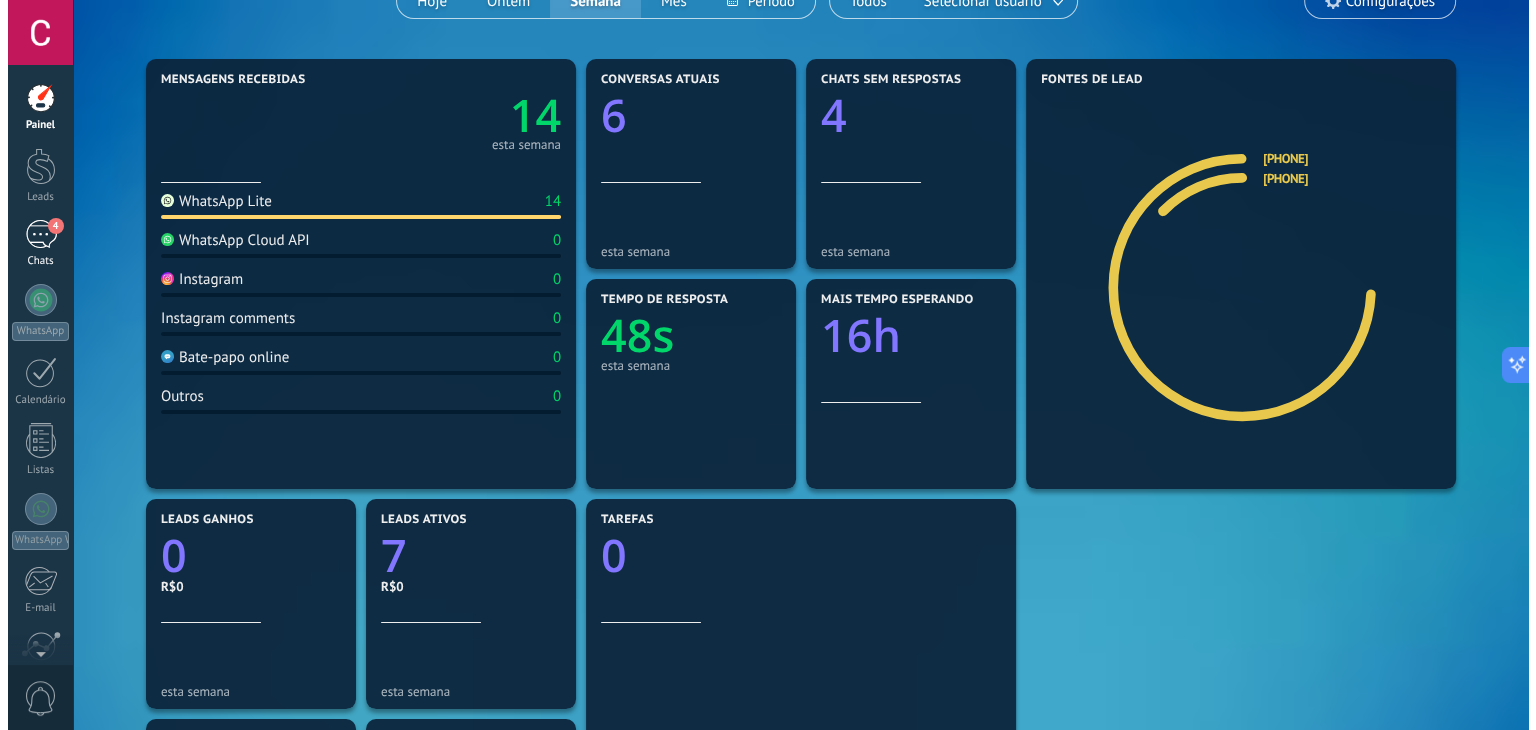 scroll, scrollTop: 0, scrollLeft: 0, axis: both 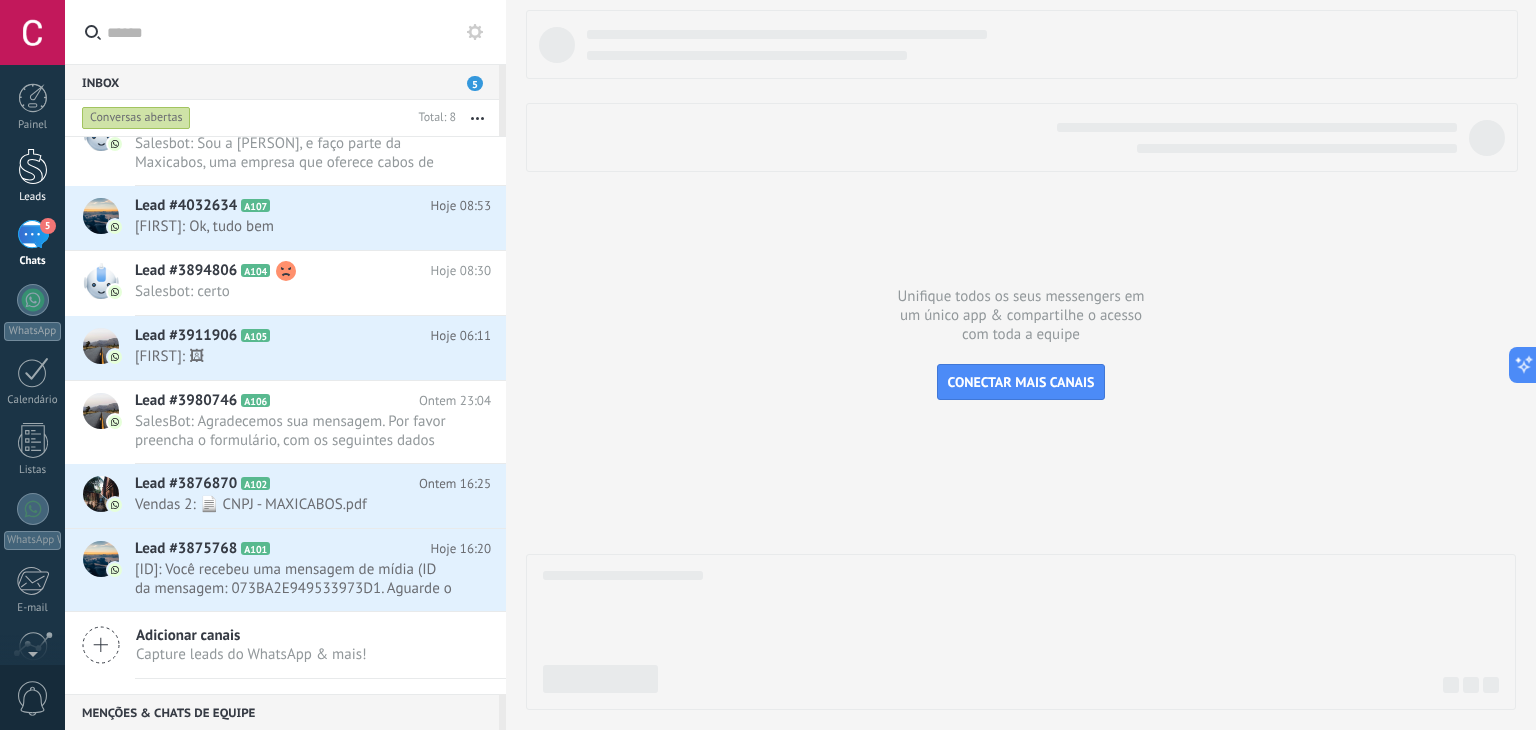 click at bounding box center [33, 166] 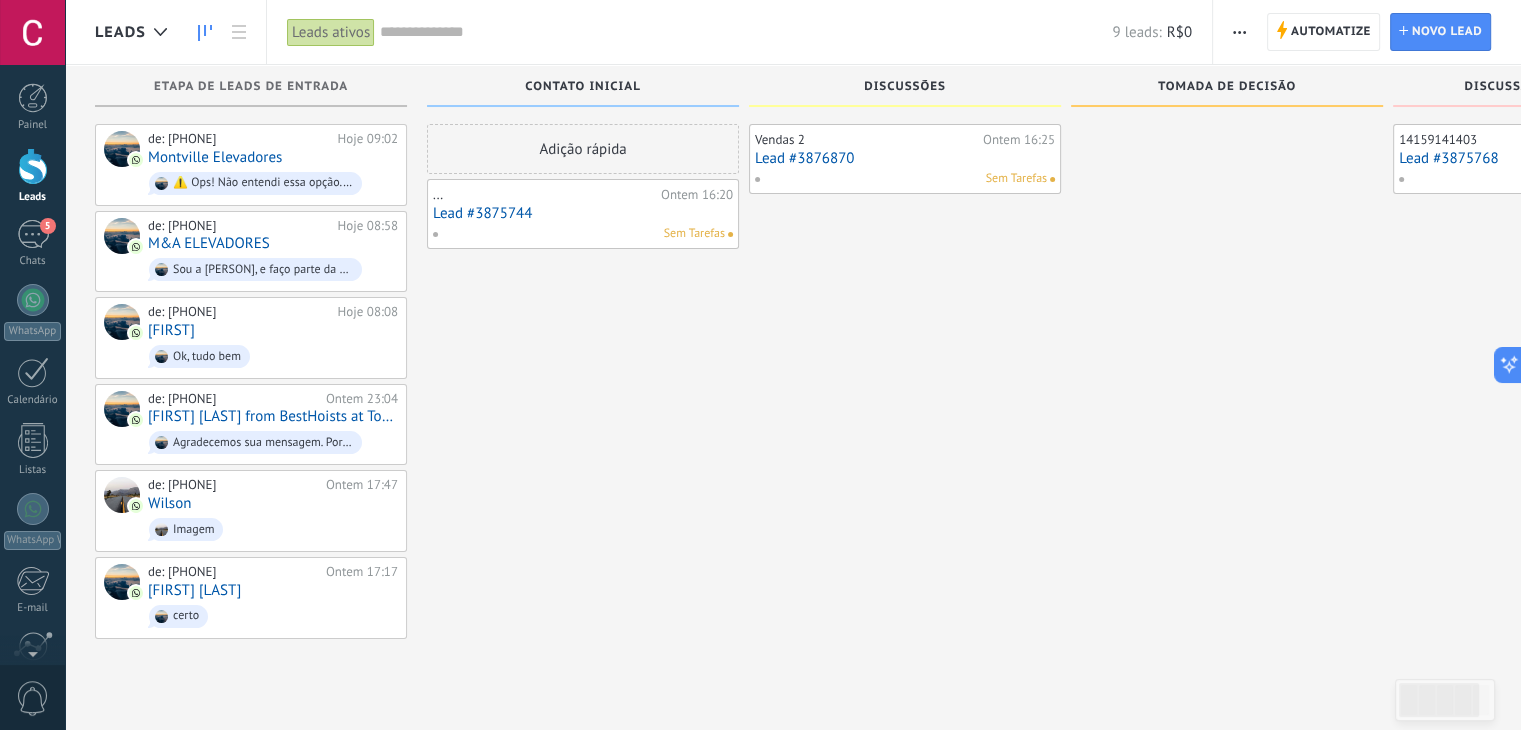 scroll, scrollTop: 0, scrollLeft: 0, axis: both 